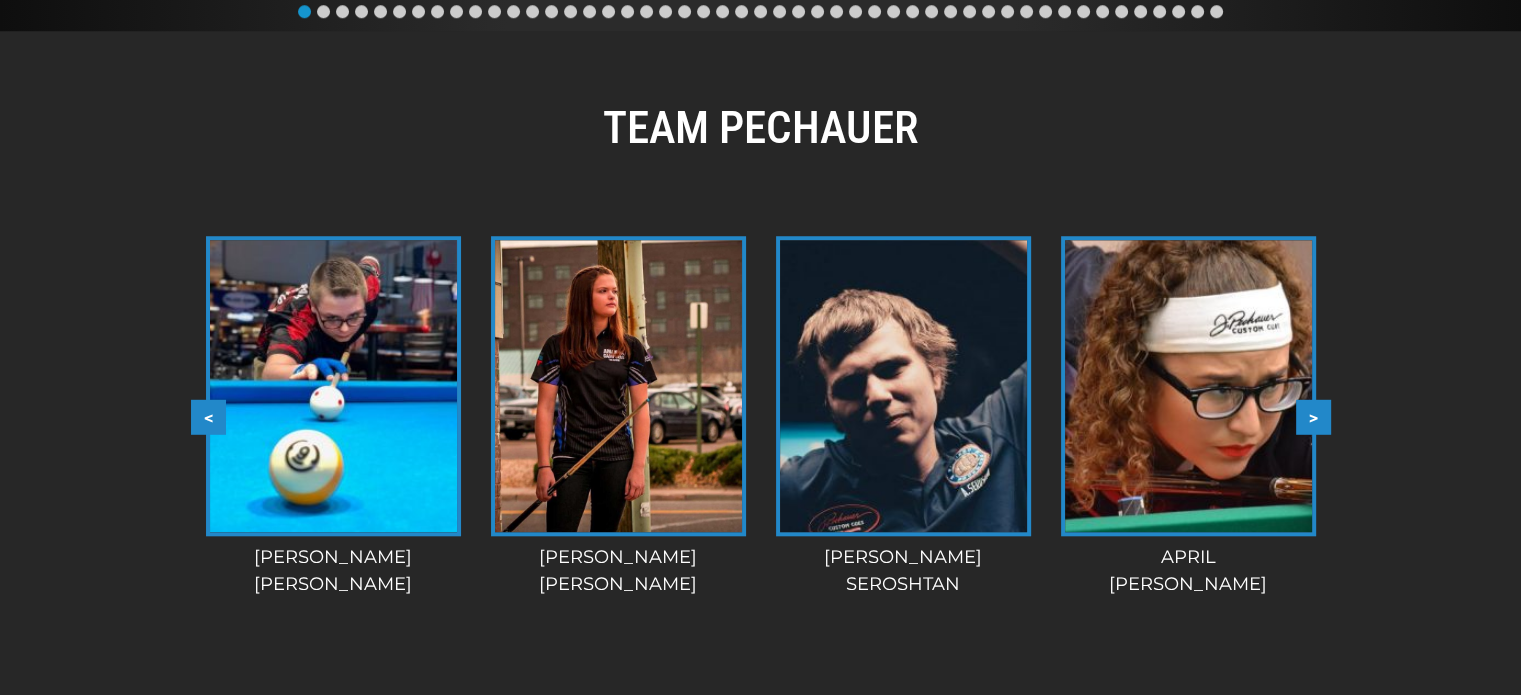 scroll, scrollTop: 1778, scrollLeft: 0, axis: vertical 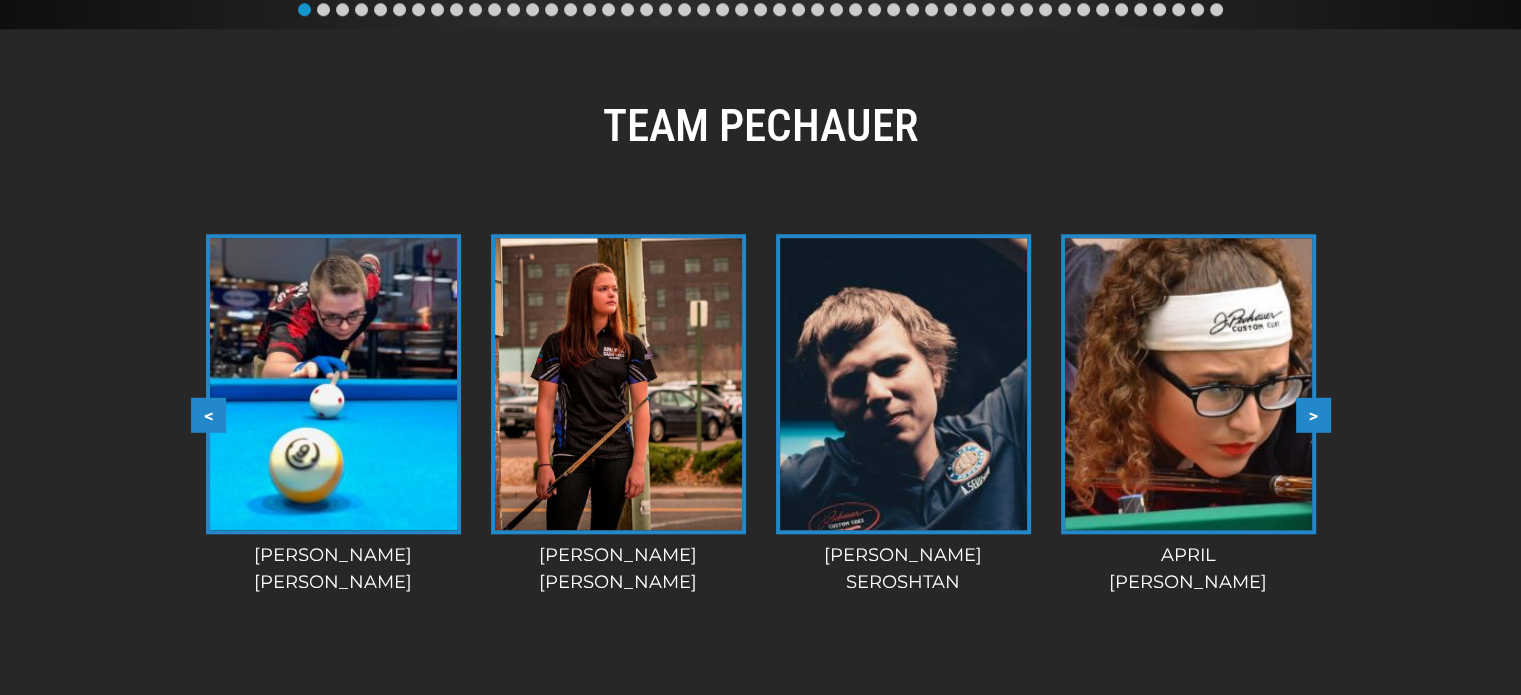click on "April Larson" at bounding box center (1188, 569) 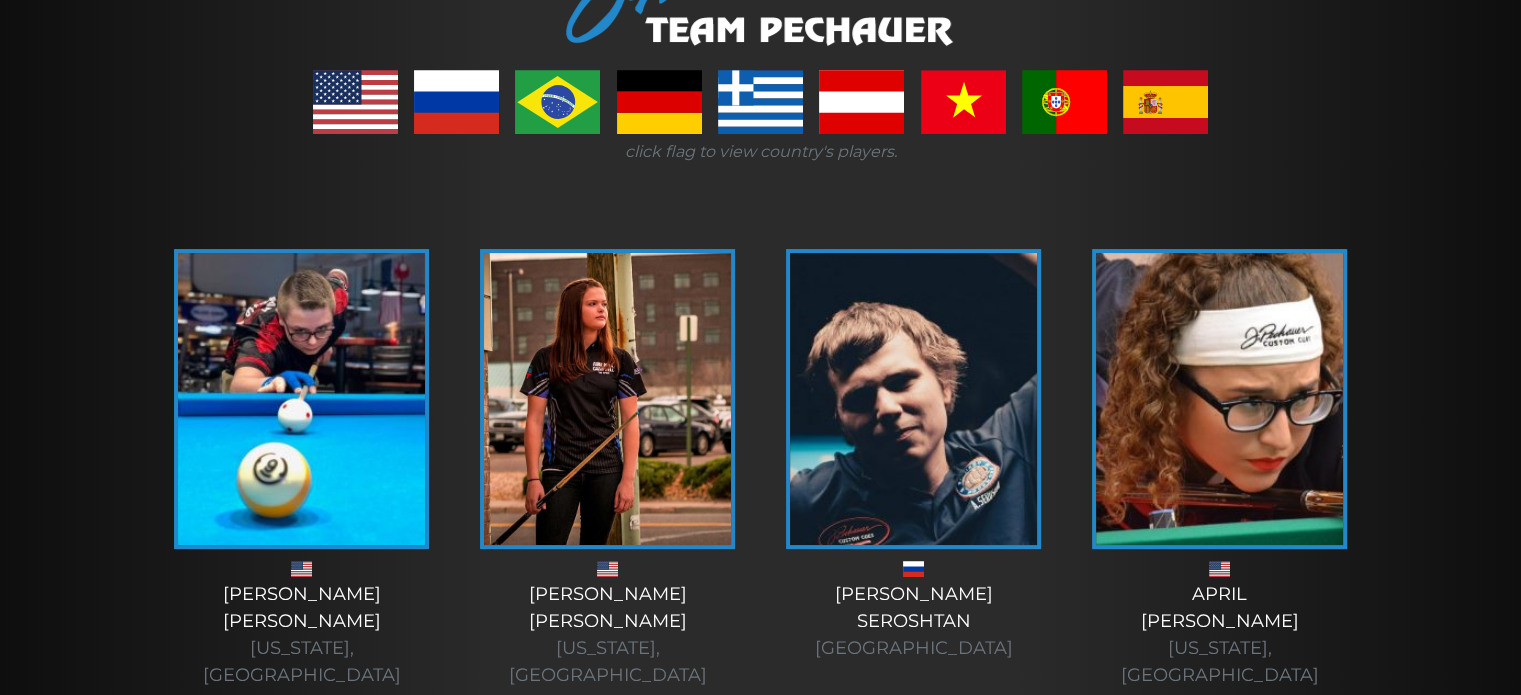 scroll, scrollTop: 346, scrollLeft: 0, axis: vertical 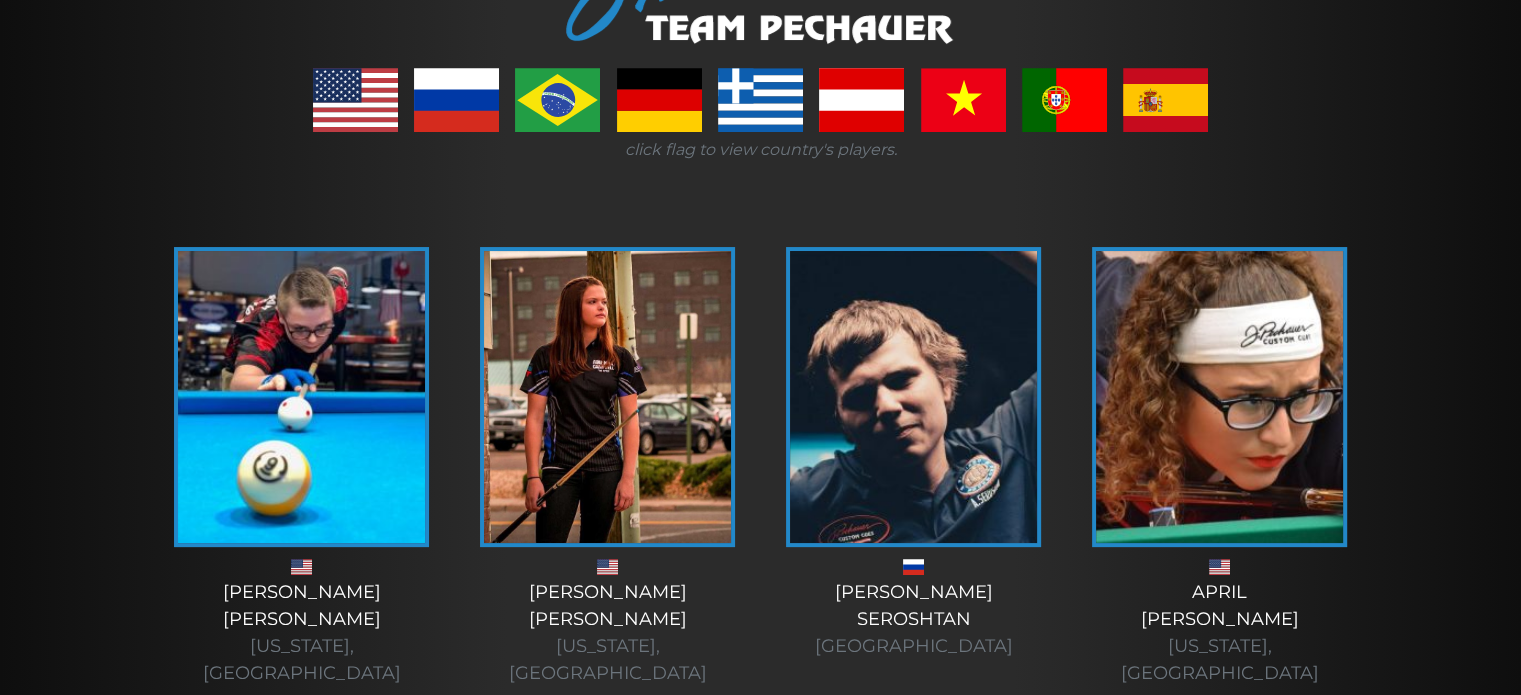 click at bounding box center (301, 397) 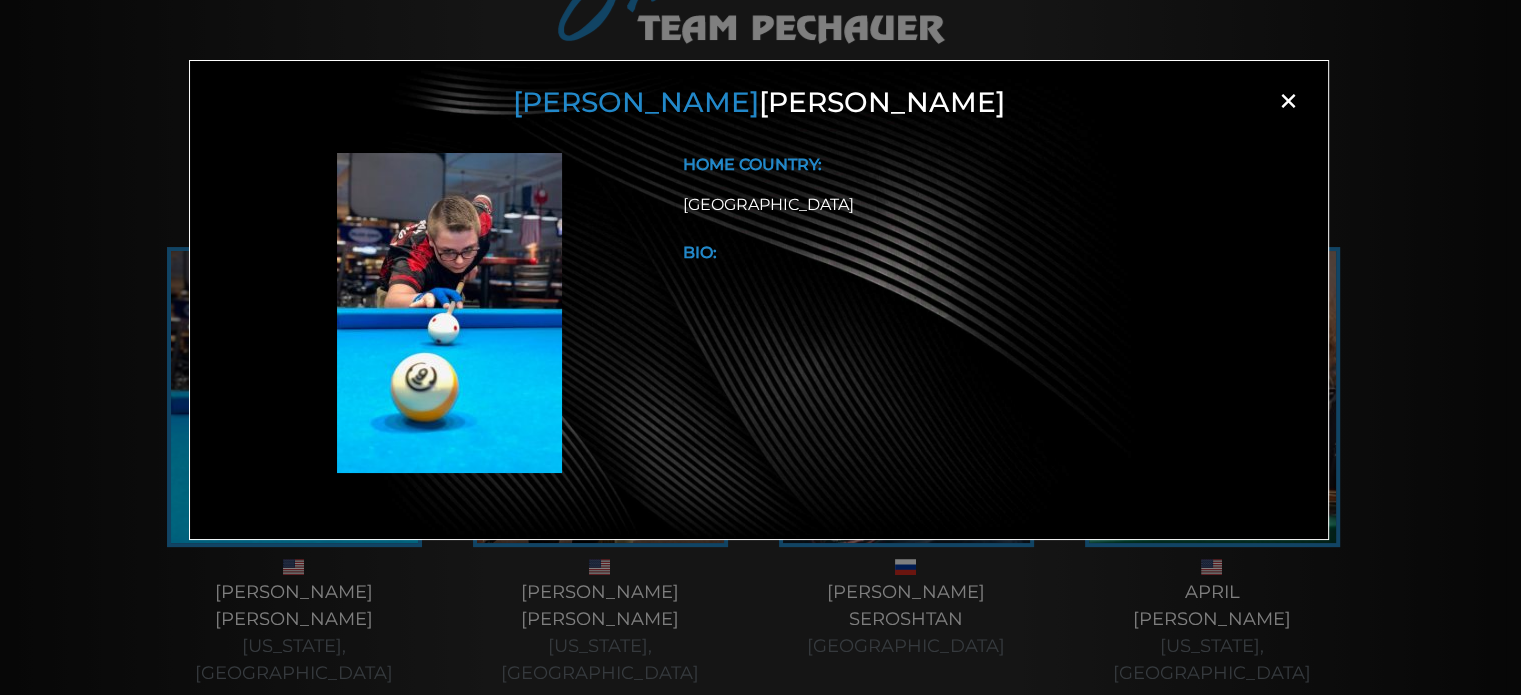 click on "×" at bounding box center [1288, 101] 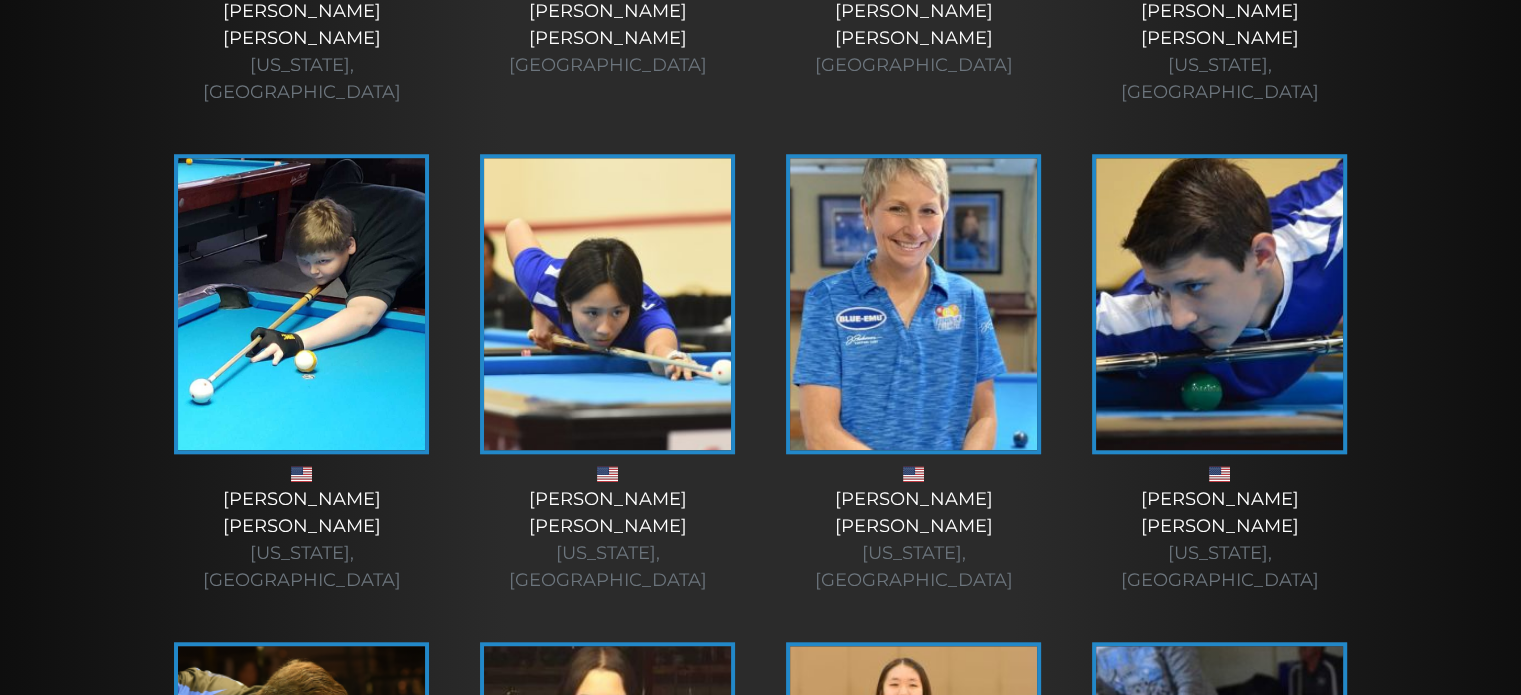 scroll, scrollTop: 1908, scrollLeft: 0, axis: vertical 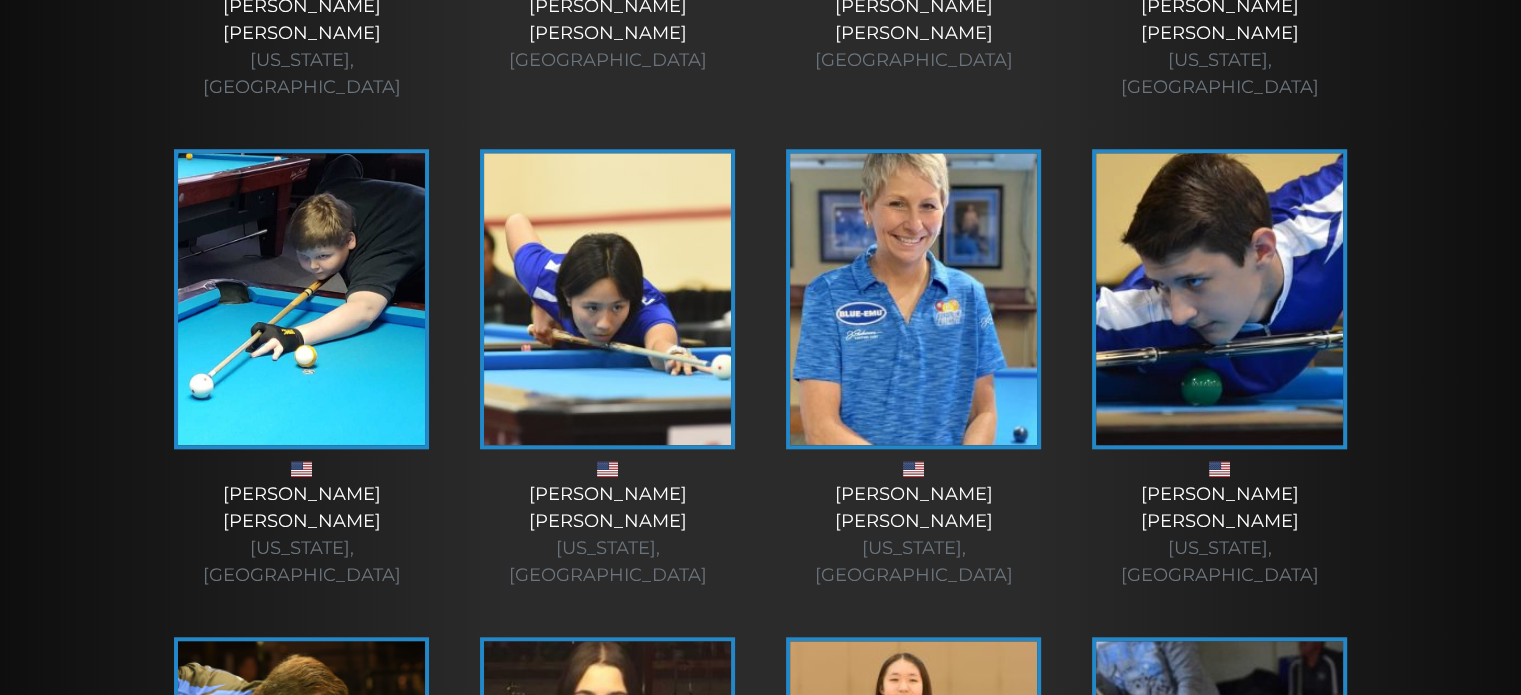 click on "[PERSON_NAME]
[US_STATE], [GEOGRAPHIC_DATA]" at bounding box center [608, 535] 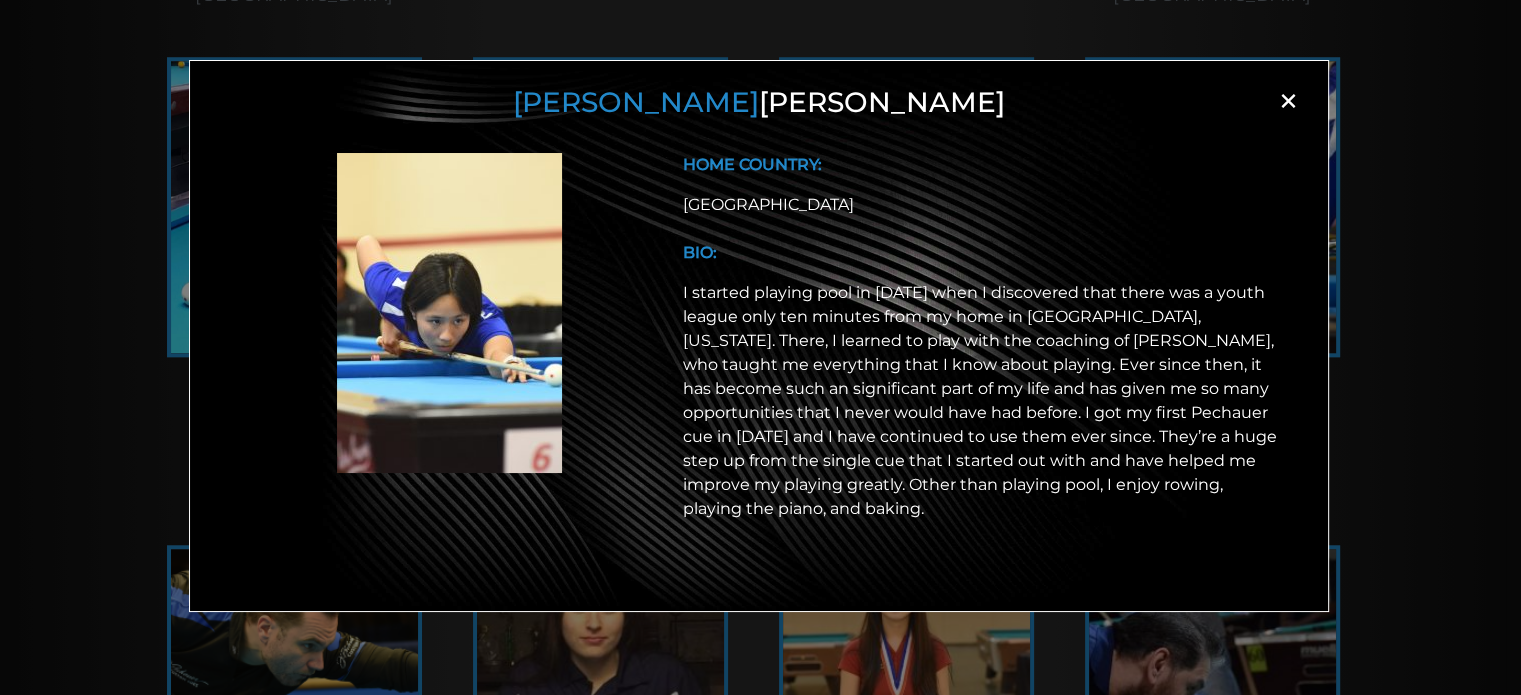 scroll, scrollTop: 2009, scrollLeft: 0, axis: vertical 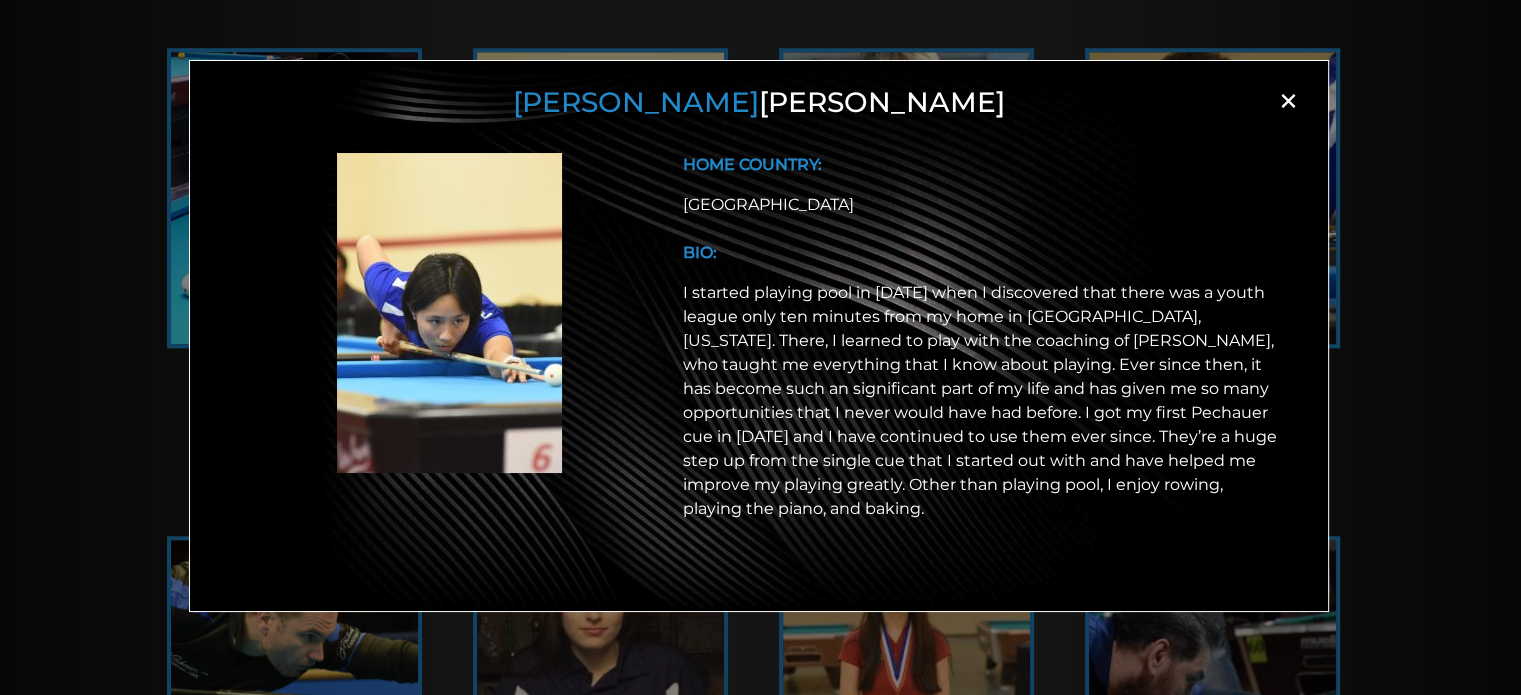 click on "×" at bounding box center (1288, 101) 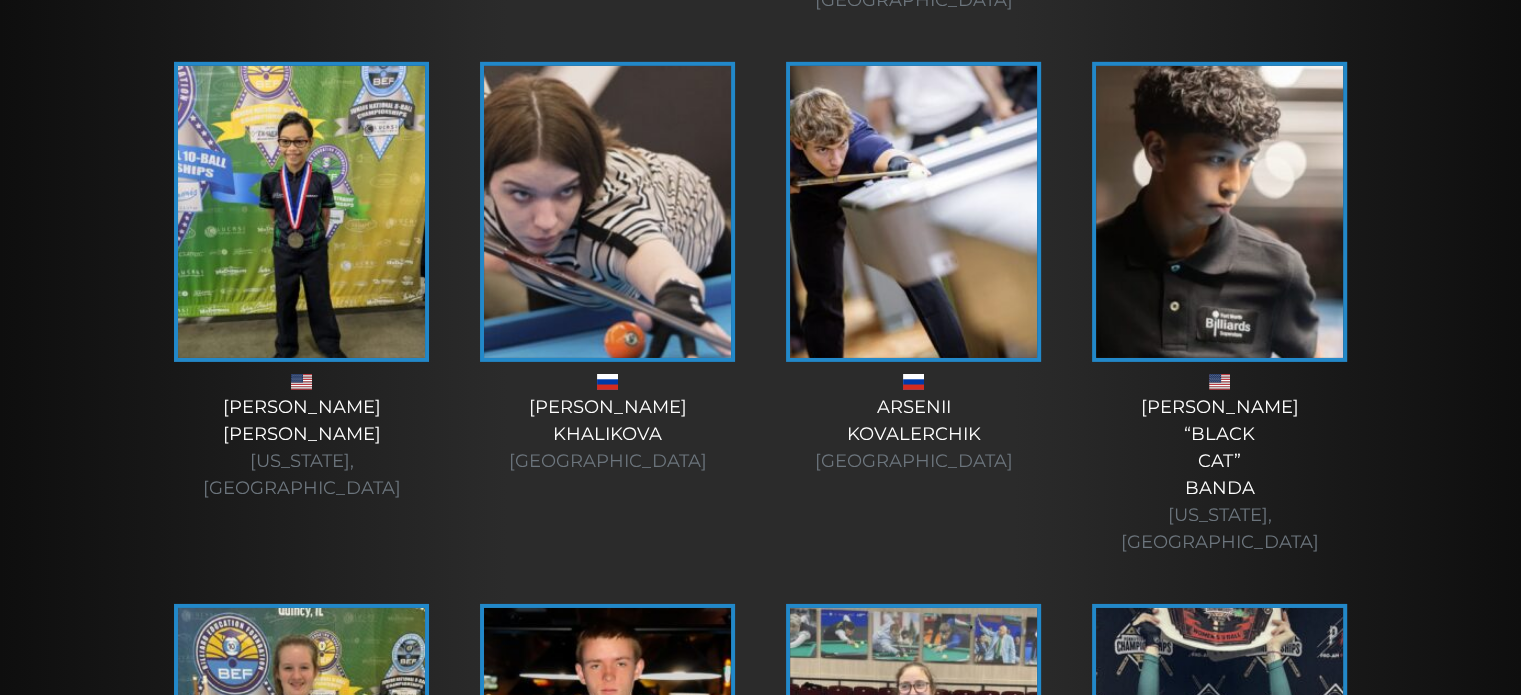 scroll, scrollTop: 7148, scrollLeft: 0, axis: vertical 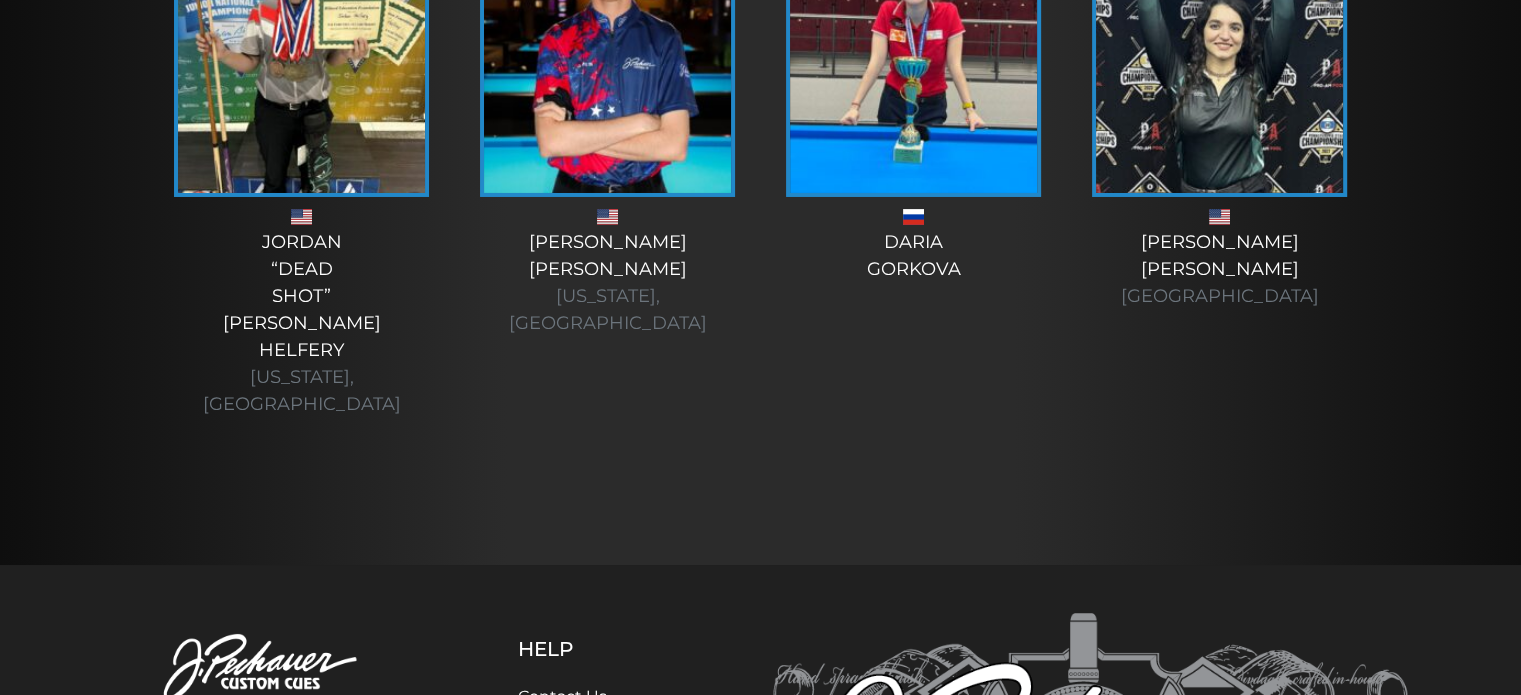 click on "Contact Us" at bounding box center (562, 696) 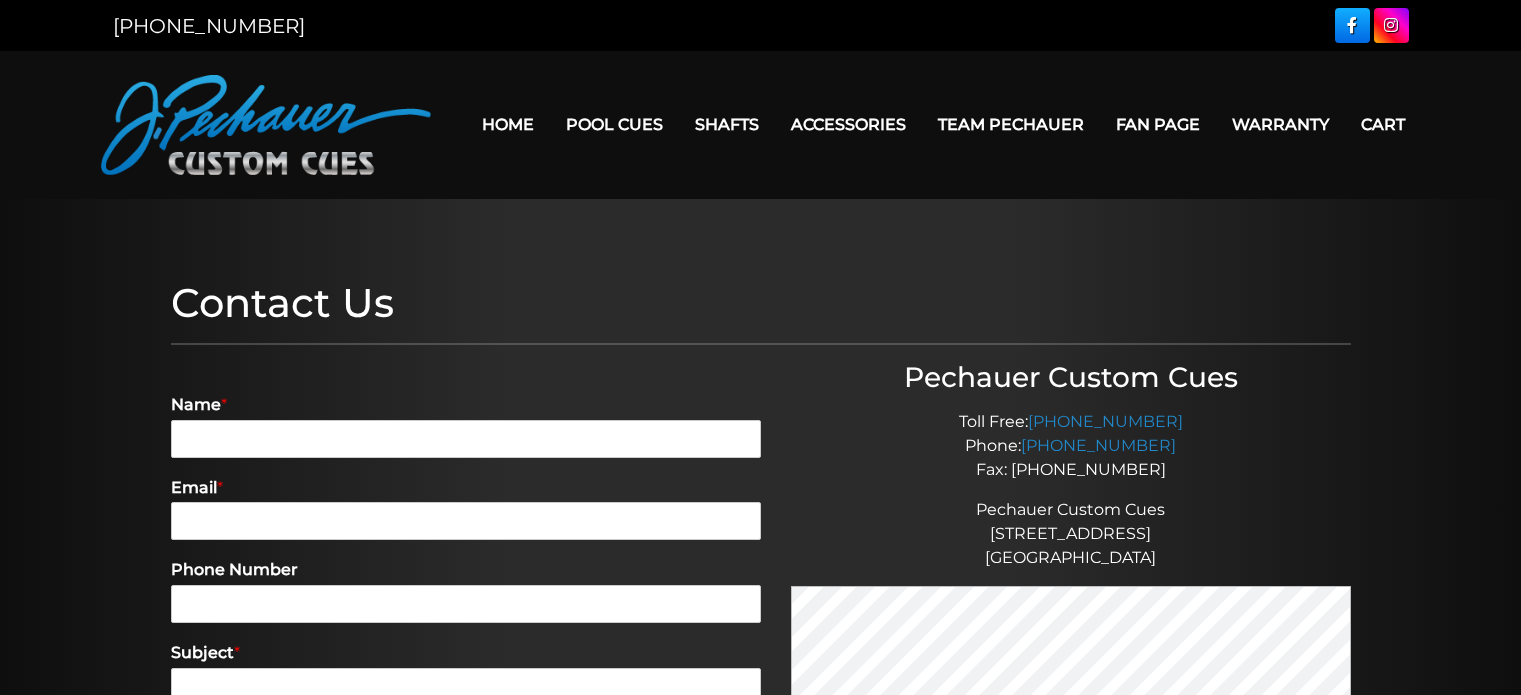 scroll, scrollTop: 0, scrollLeft: 0, axis: both 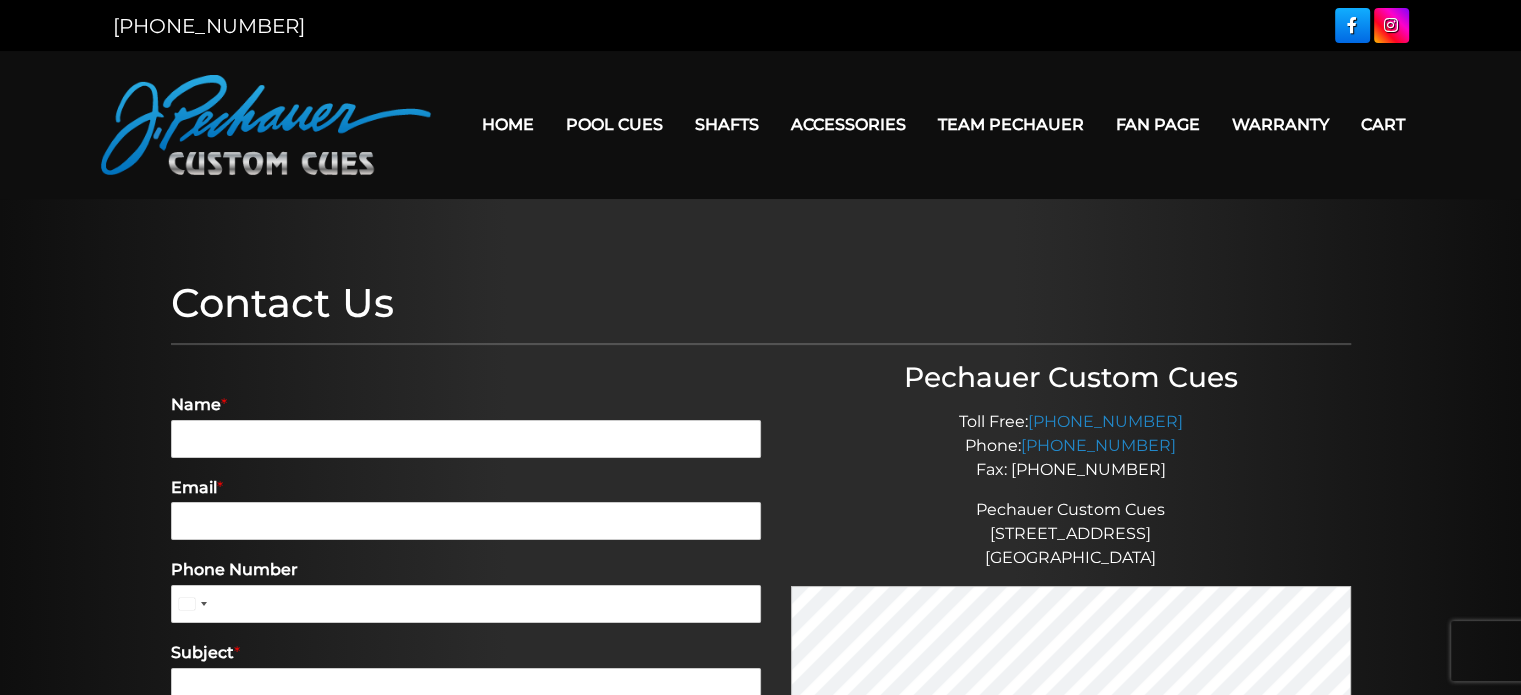 click on "Name  *" at bounding box center [466, 405] 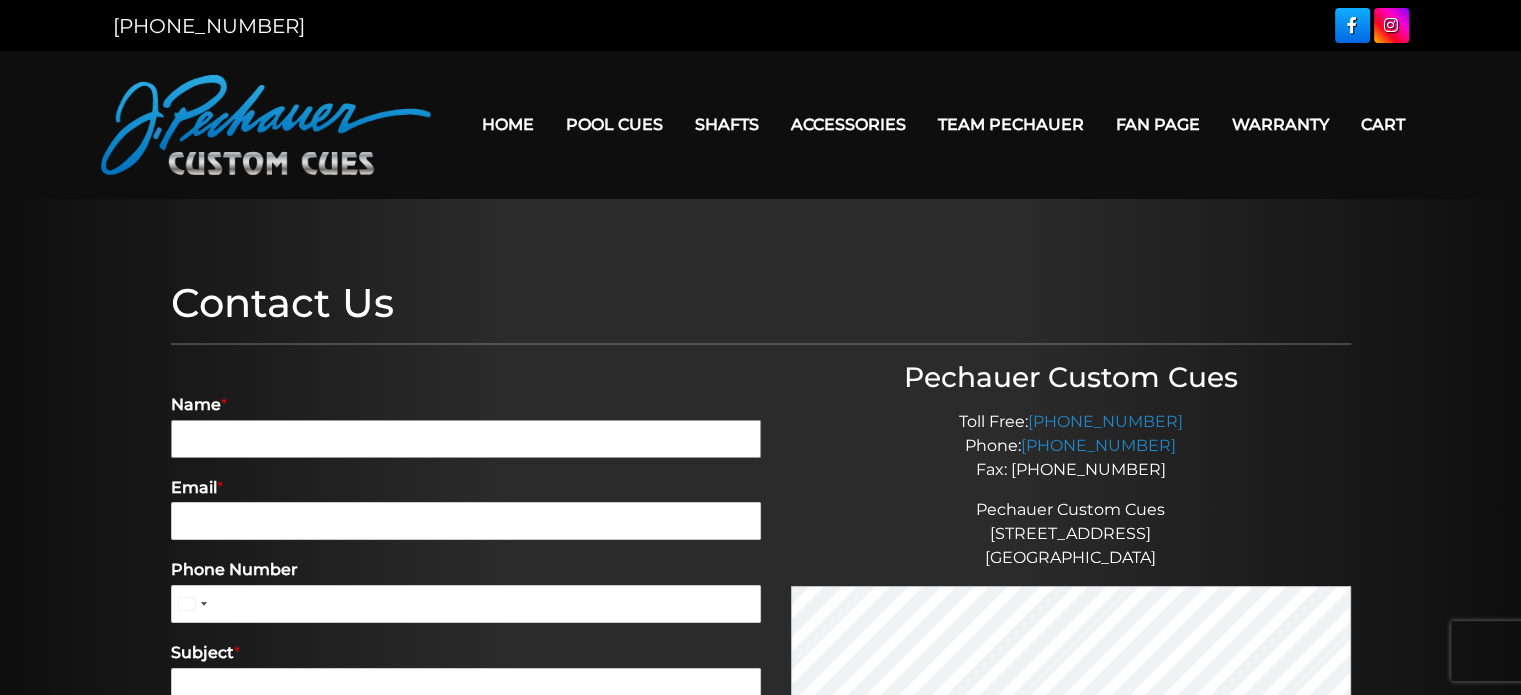 click on "Name  *" at bounding box center [466, 439] 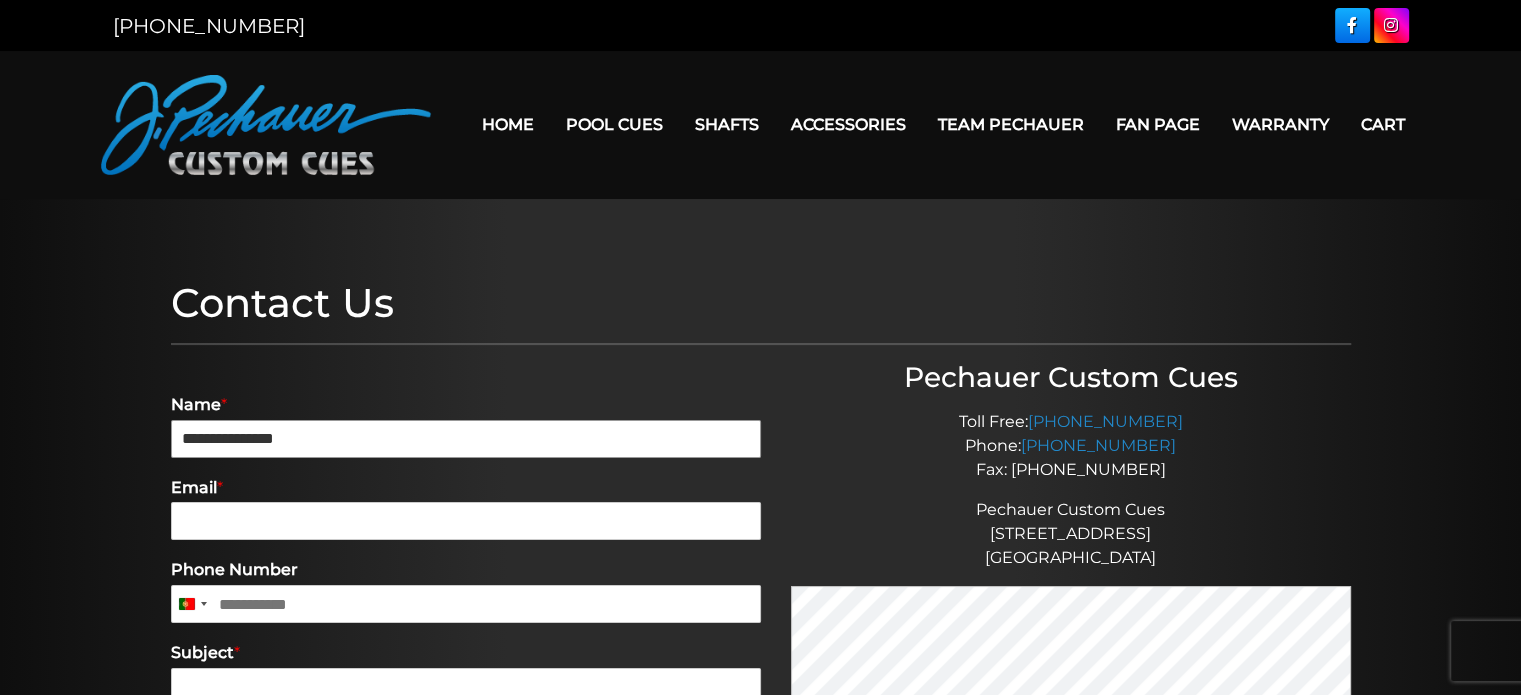 type on "**********" 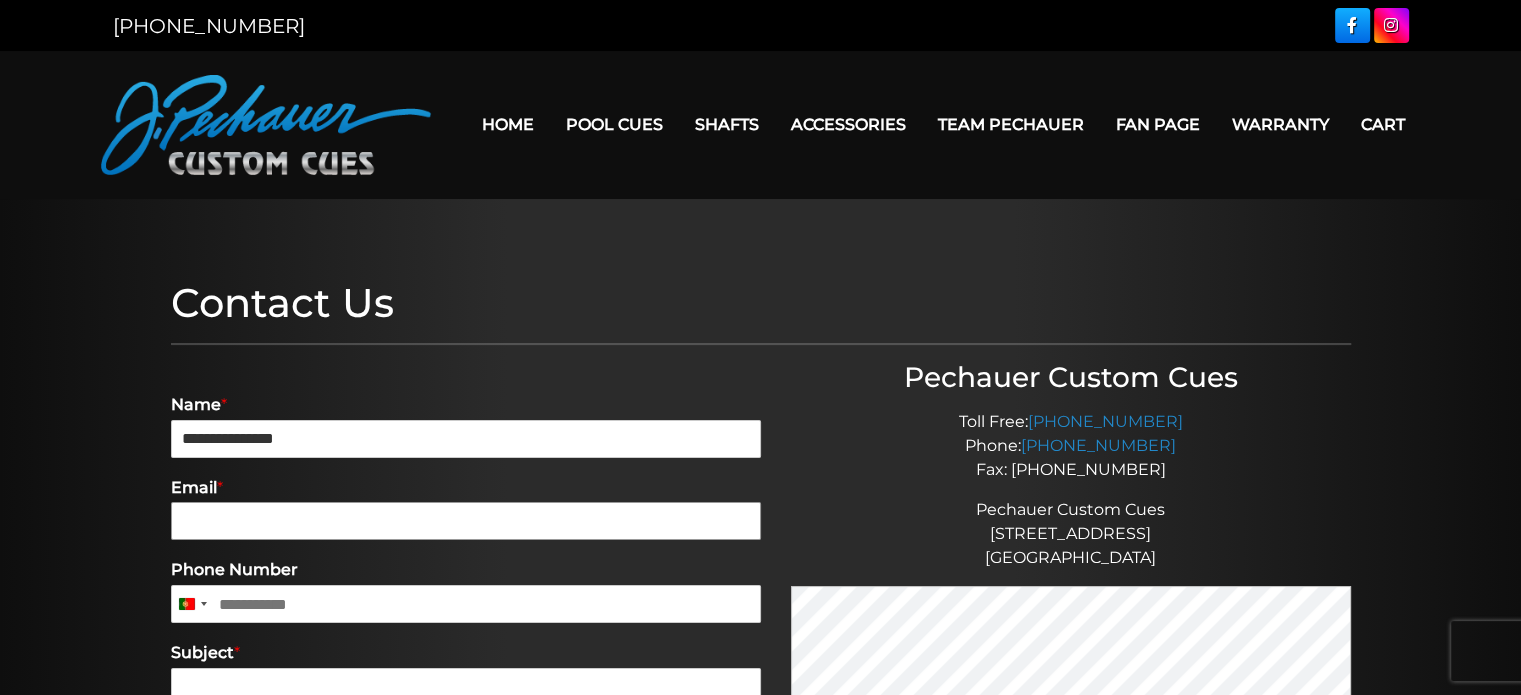 click on "Email  *" at bounding box center [466, 521] 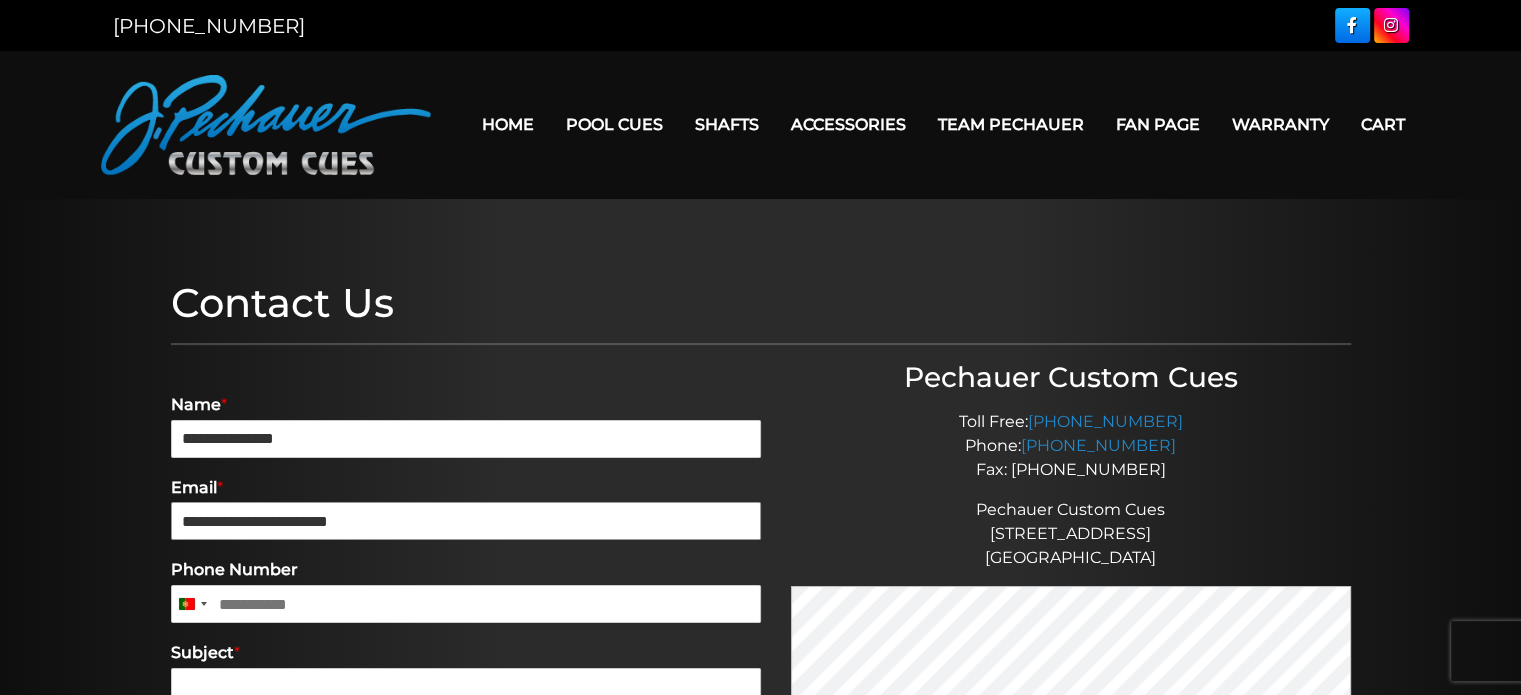 type on "**********" 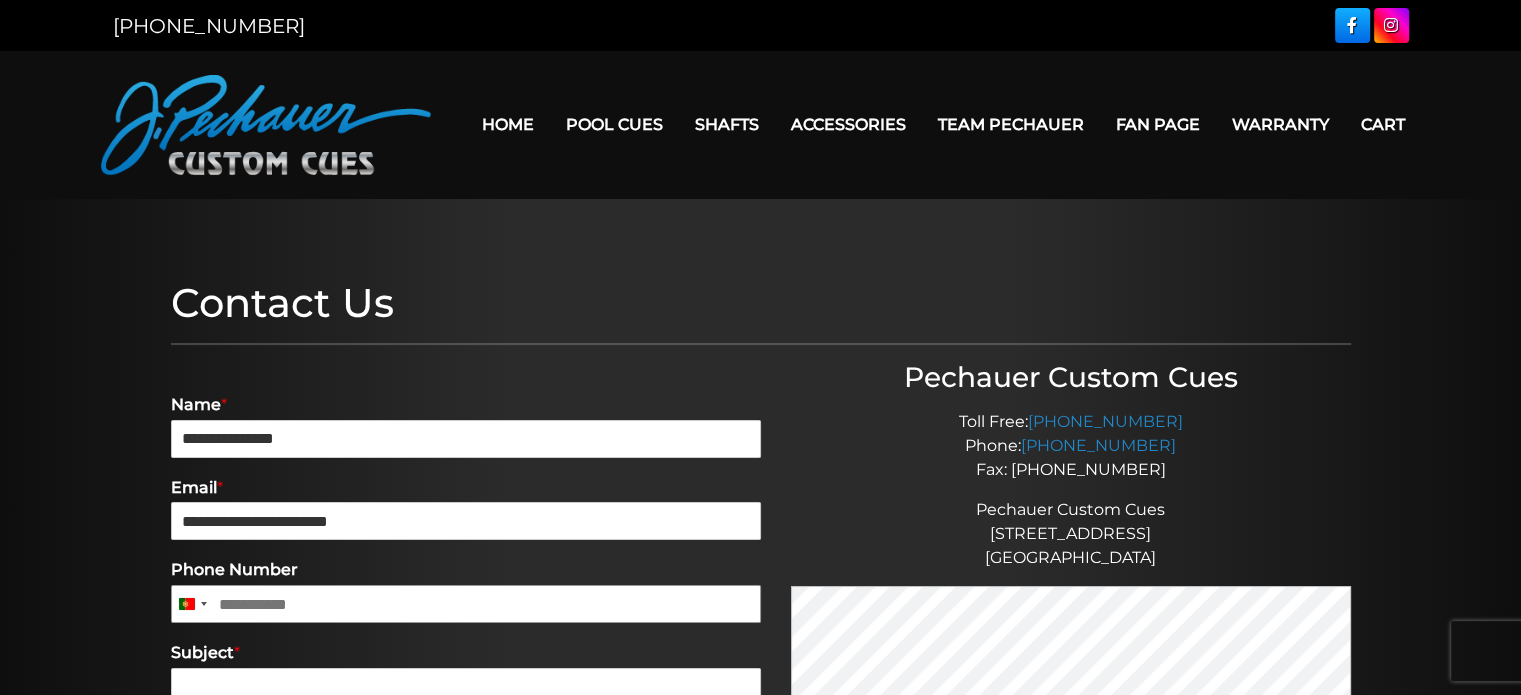 click on "Phone Number" at bounding box center (466, 604) 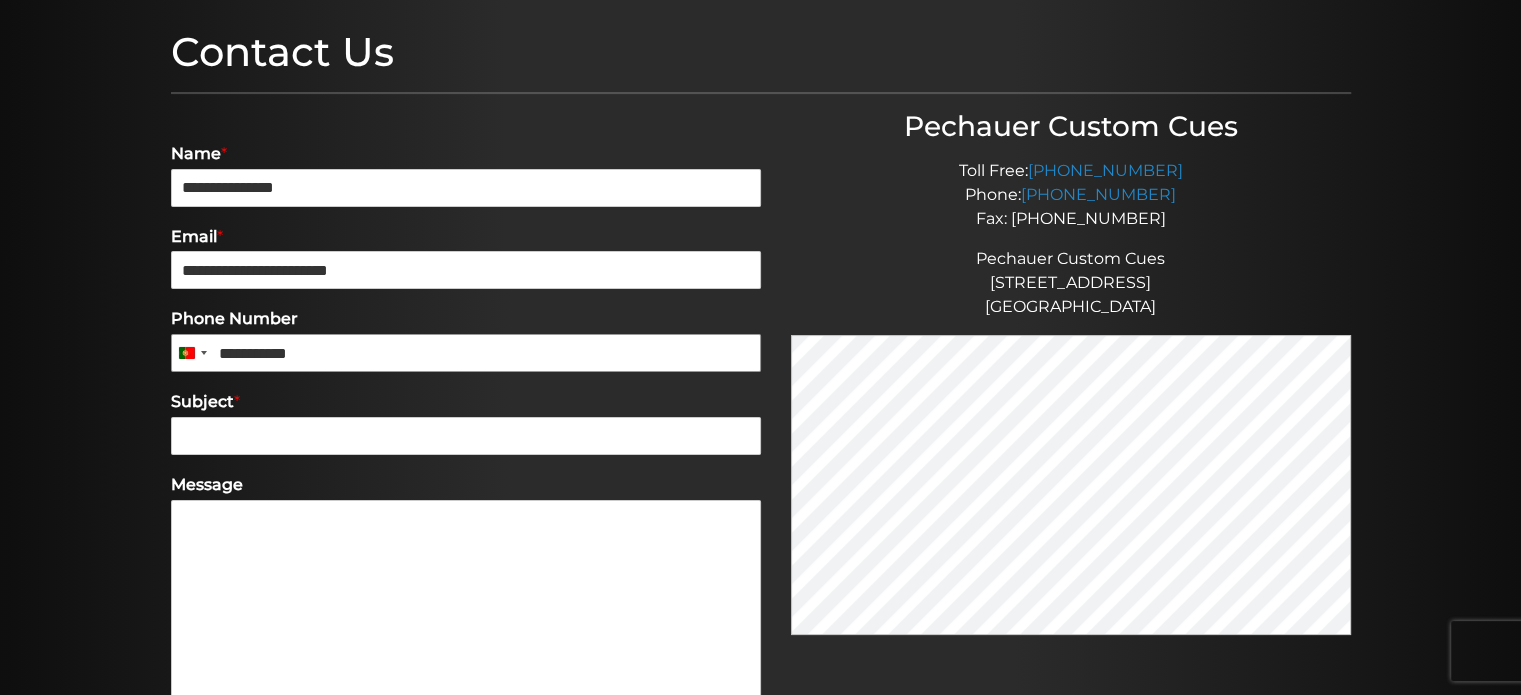 scroll, scrollTop: 252, scrollLeft: 0, axis: vertical 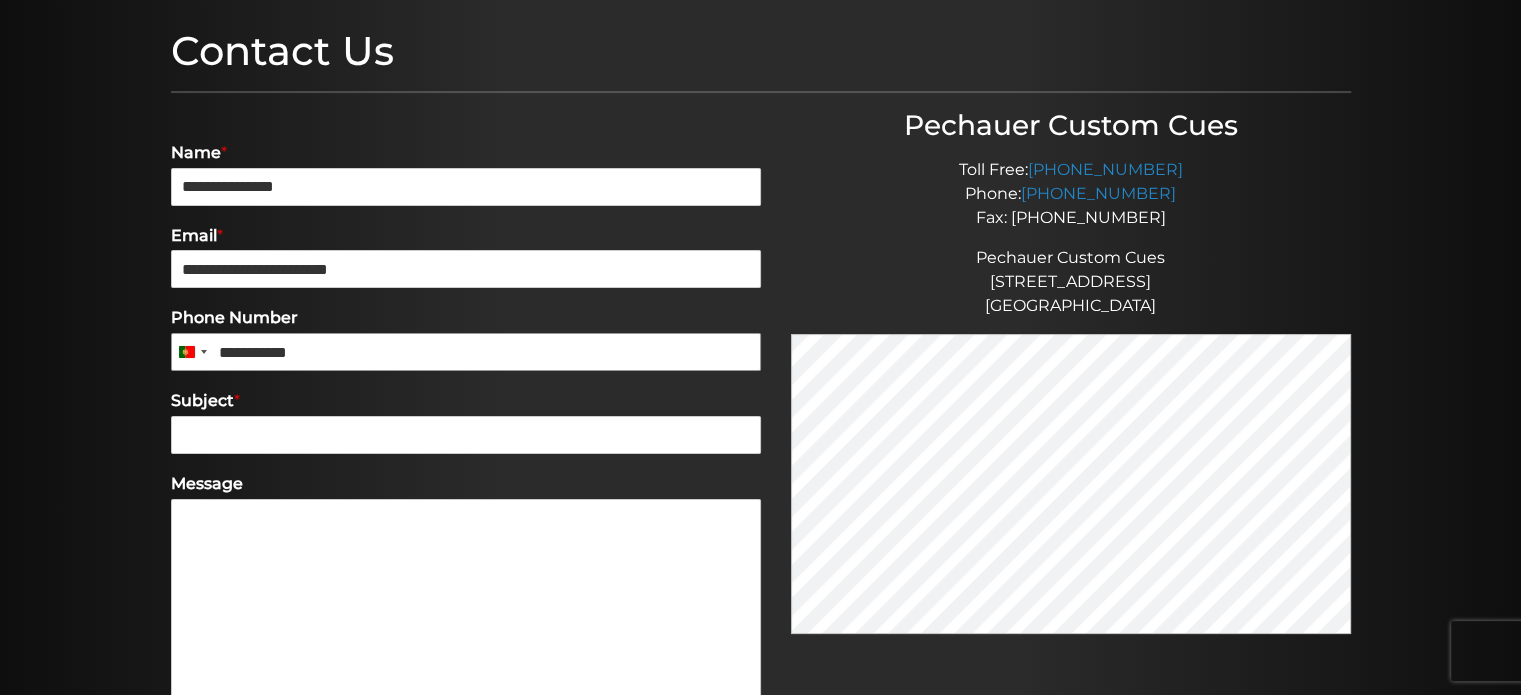 type on "**********" 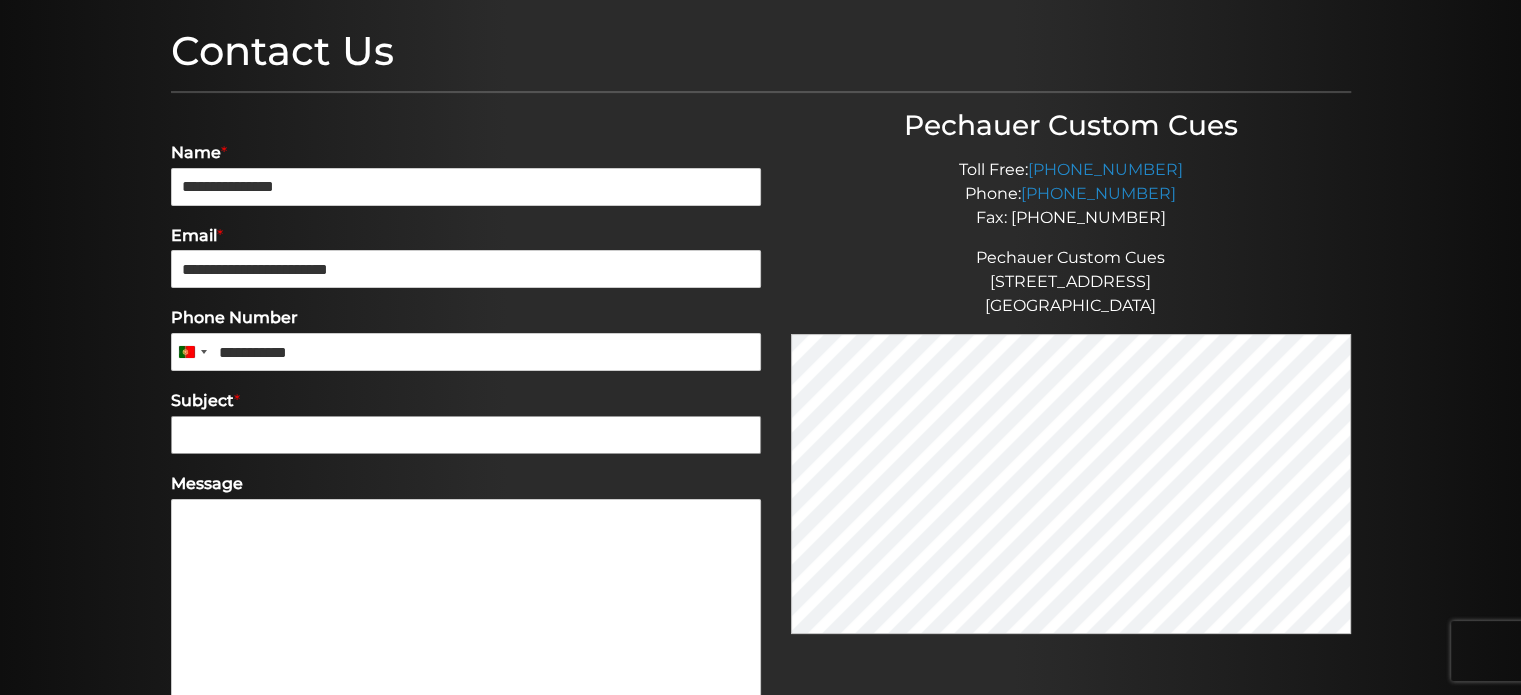 click on "Subject  *" at bounding box center (466, 435) 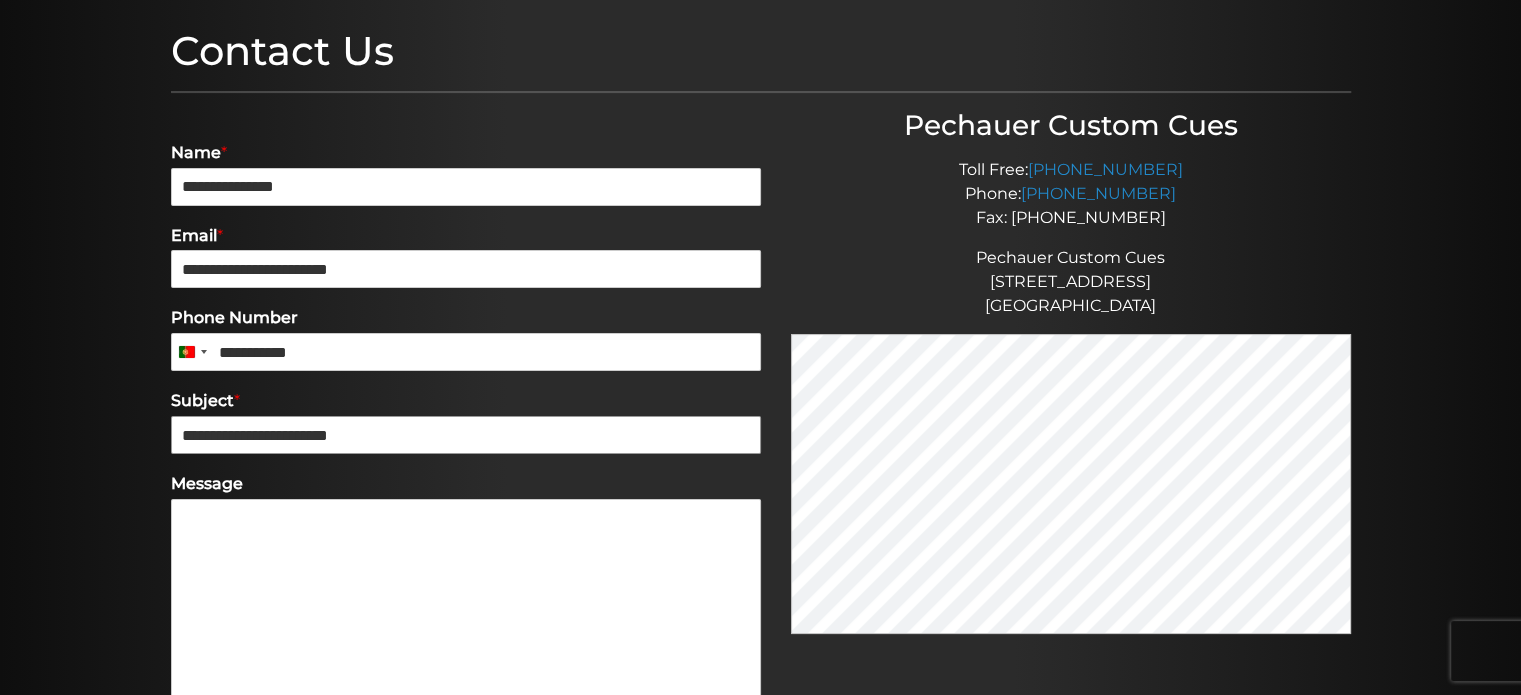 click on "**********" at bounding box center [466, 435] 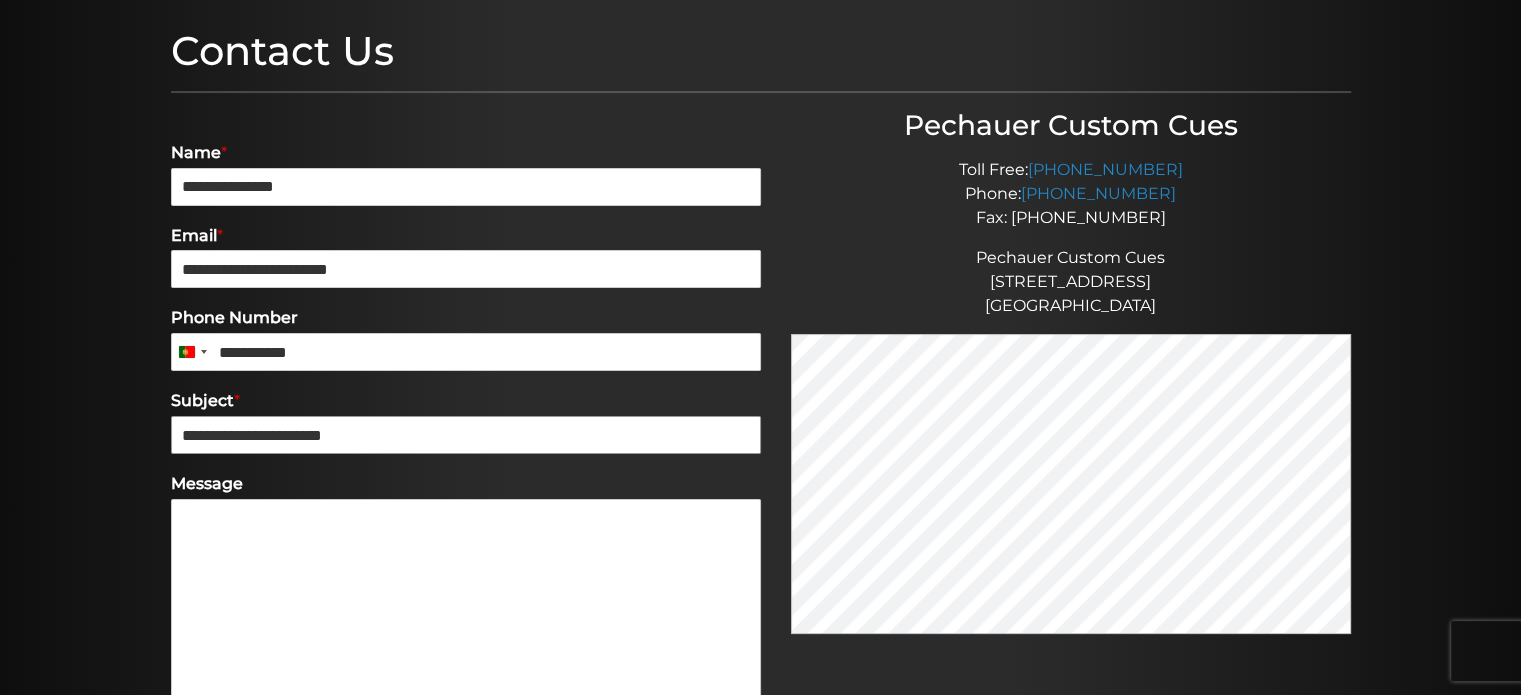 type on "**********" 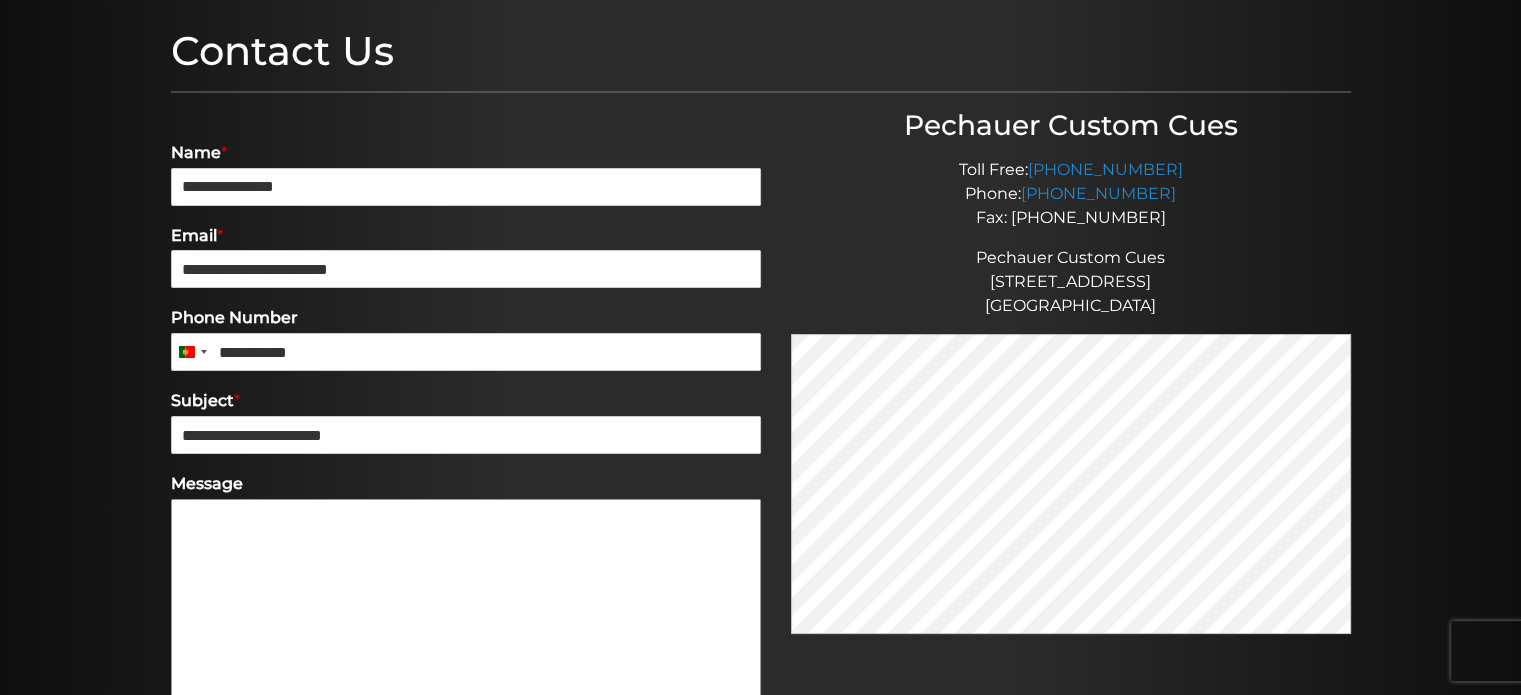 click on "Message" at bounding box center [466, 609] 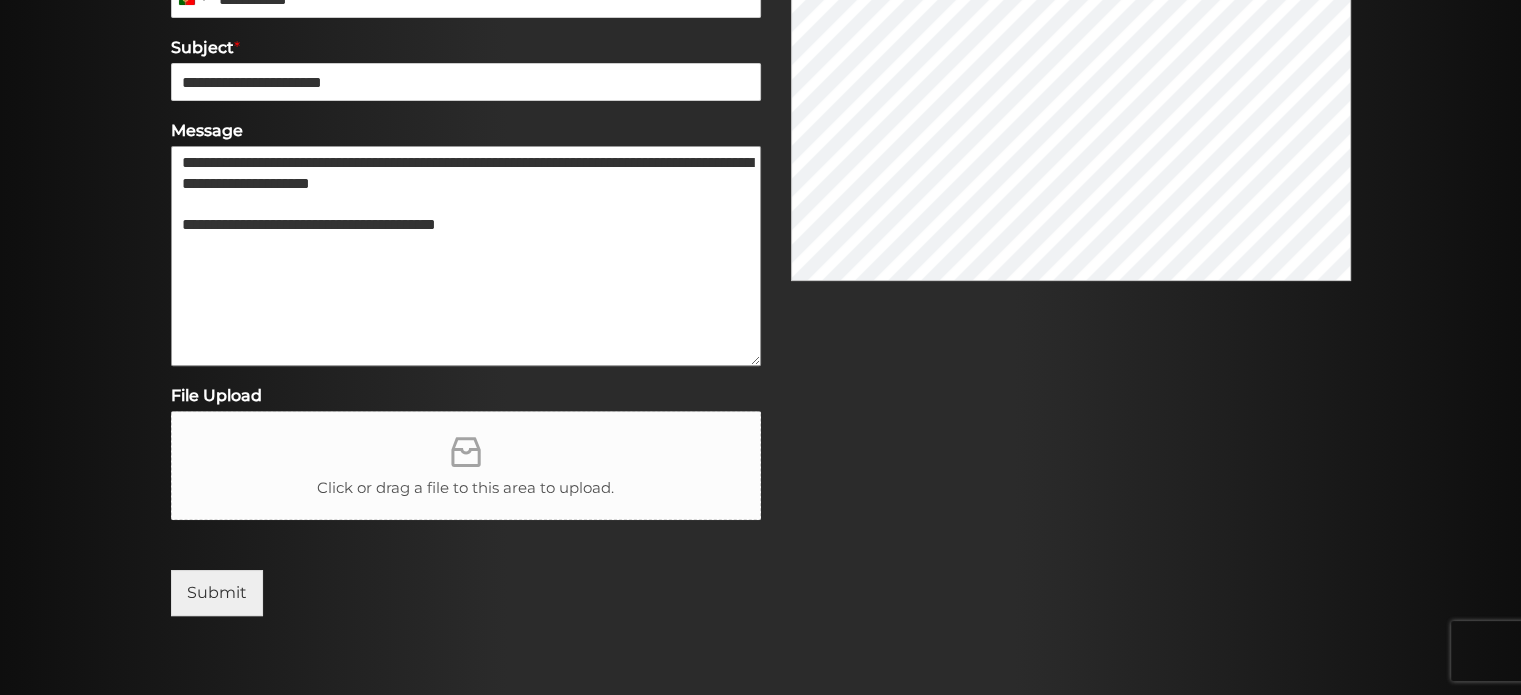 scroll, scrollTop: 608, scrollLeft: 0, axis: vertical 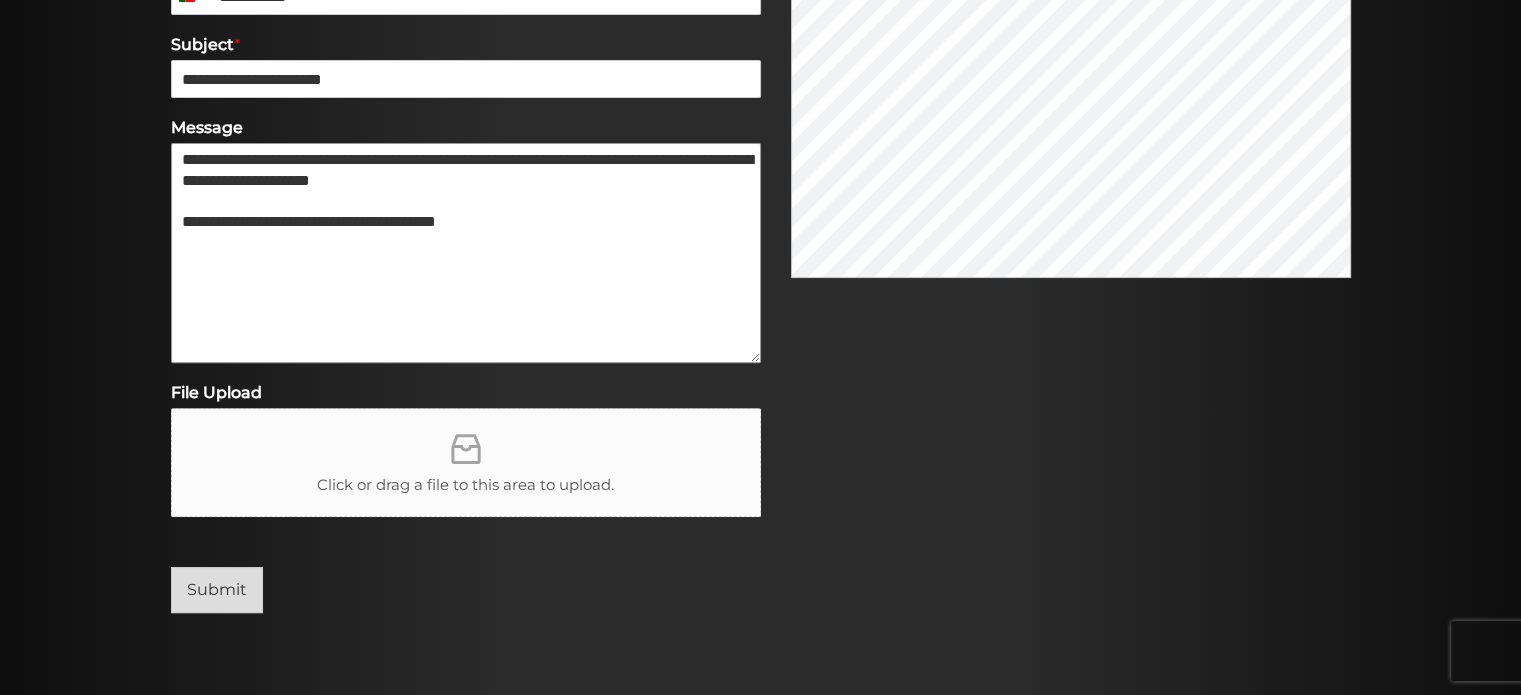 type on "**********" 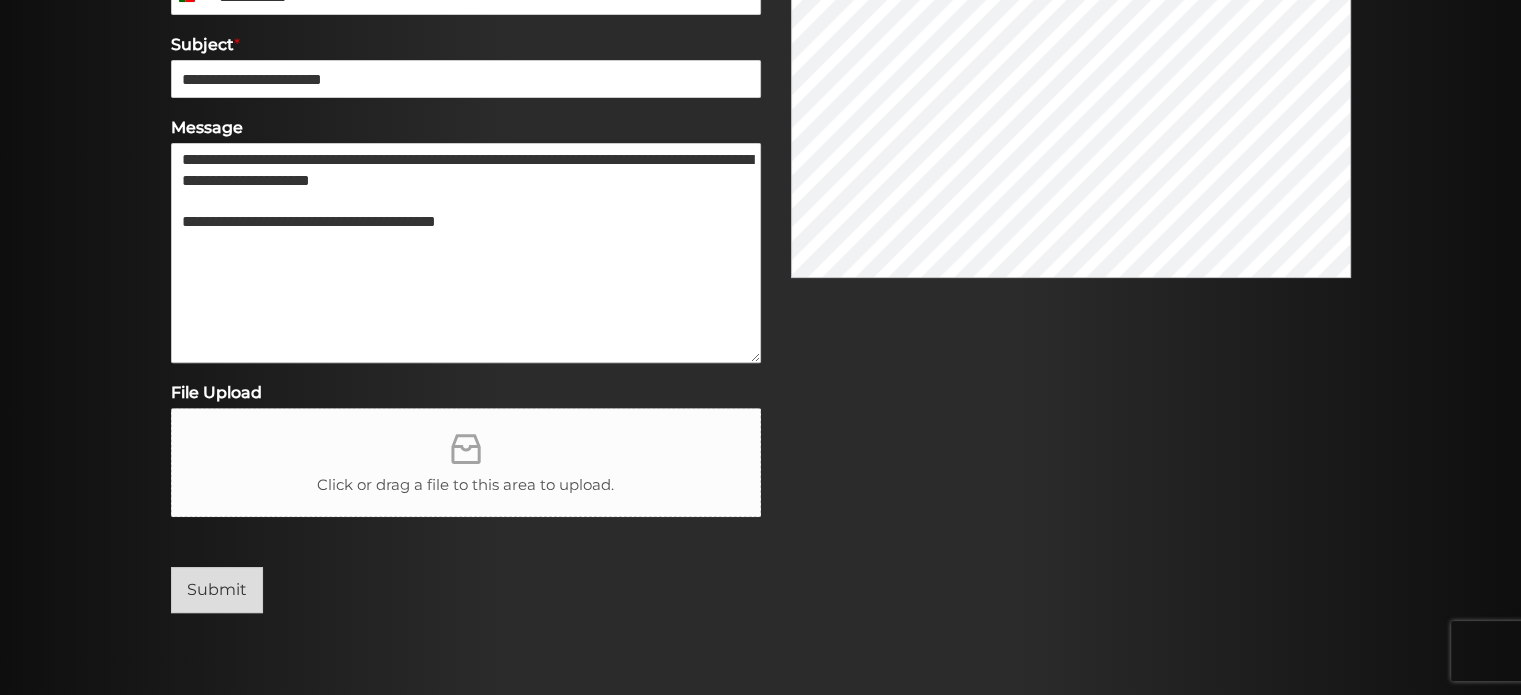 click on "Submit" at bounding box center [217, 590] 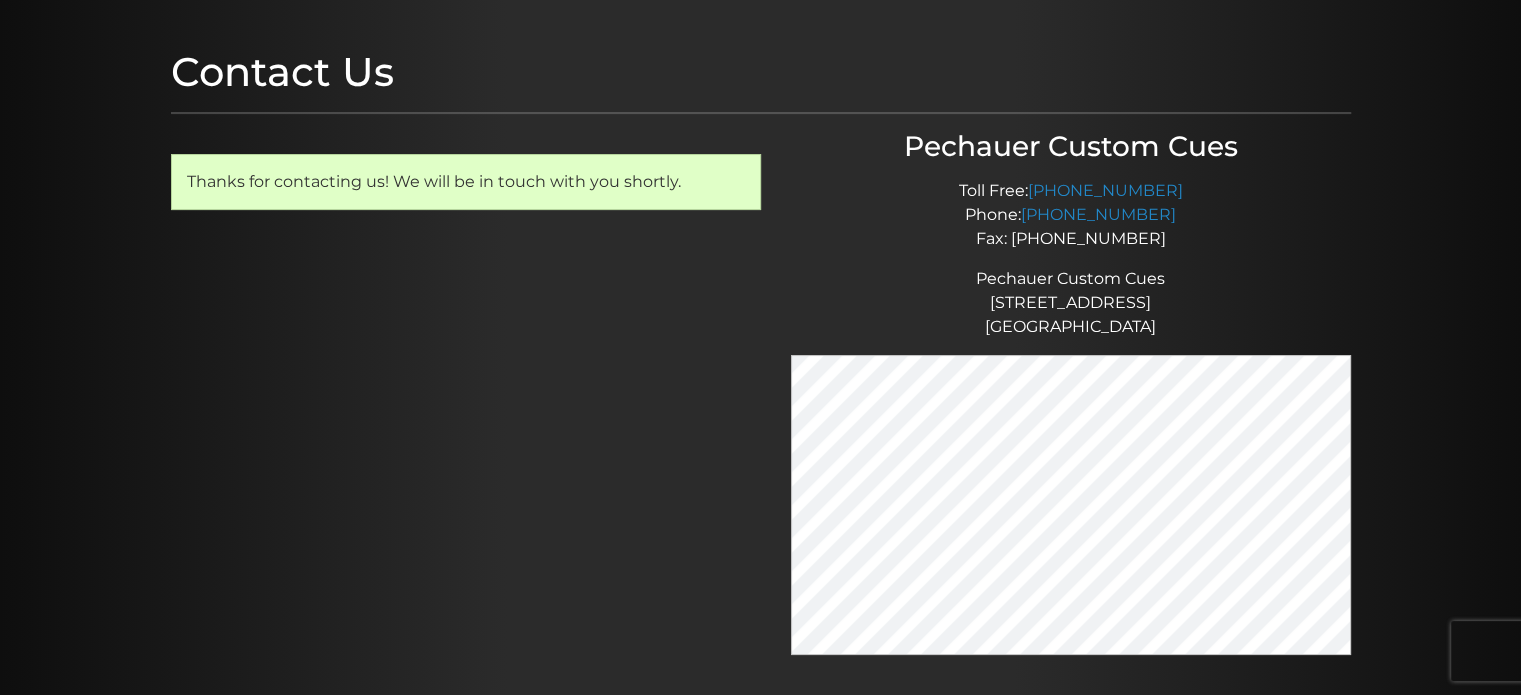 scroll, scrollTop: 0, scrollLeft: 0, axis: both 